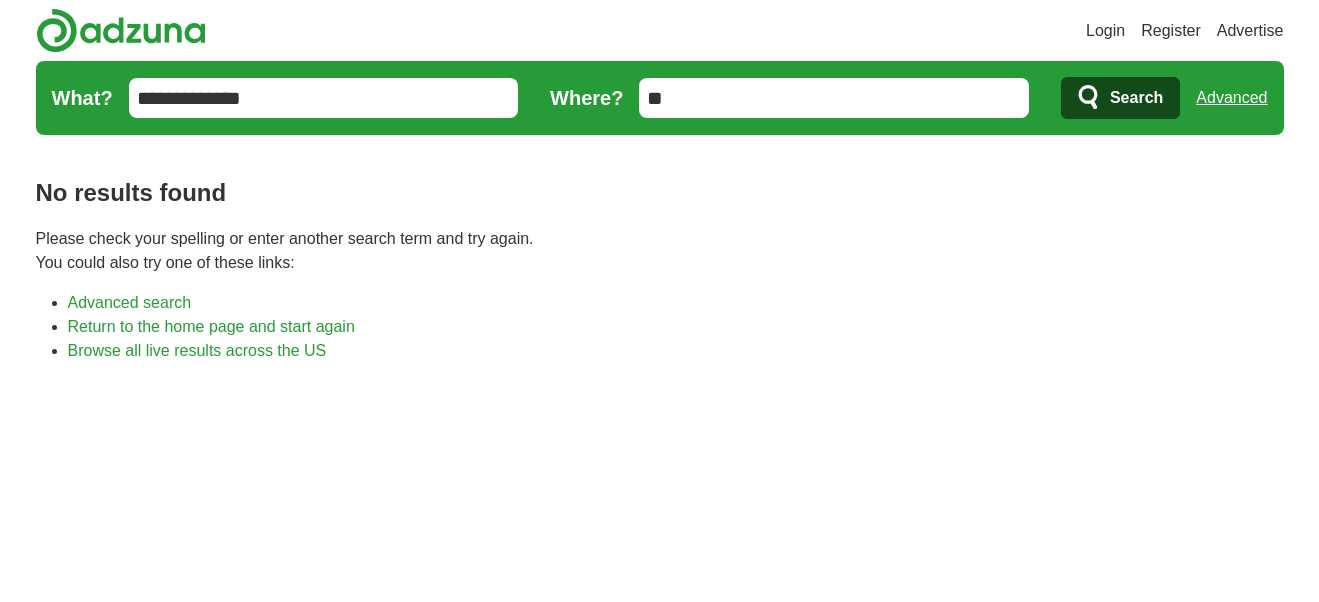 scroll, scrollTop: 0, scrollLeft: 0, axis: both 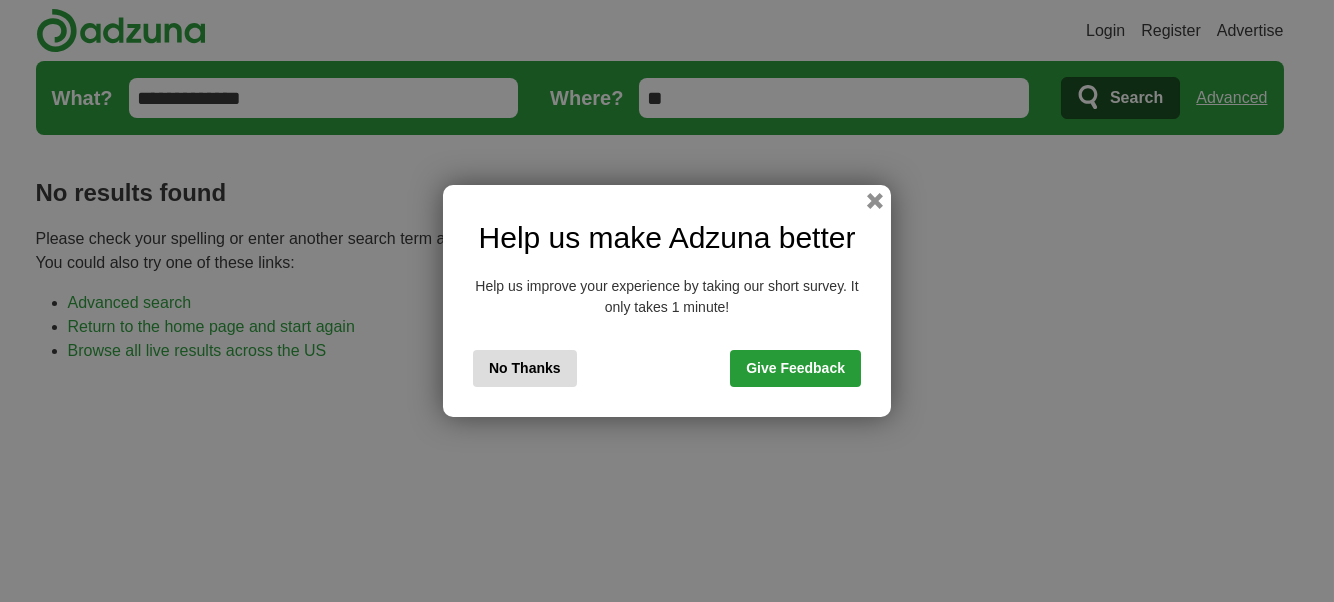 click on "No Thanks" at bounding box center (525, 368) 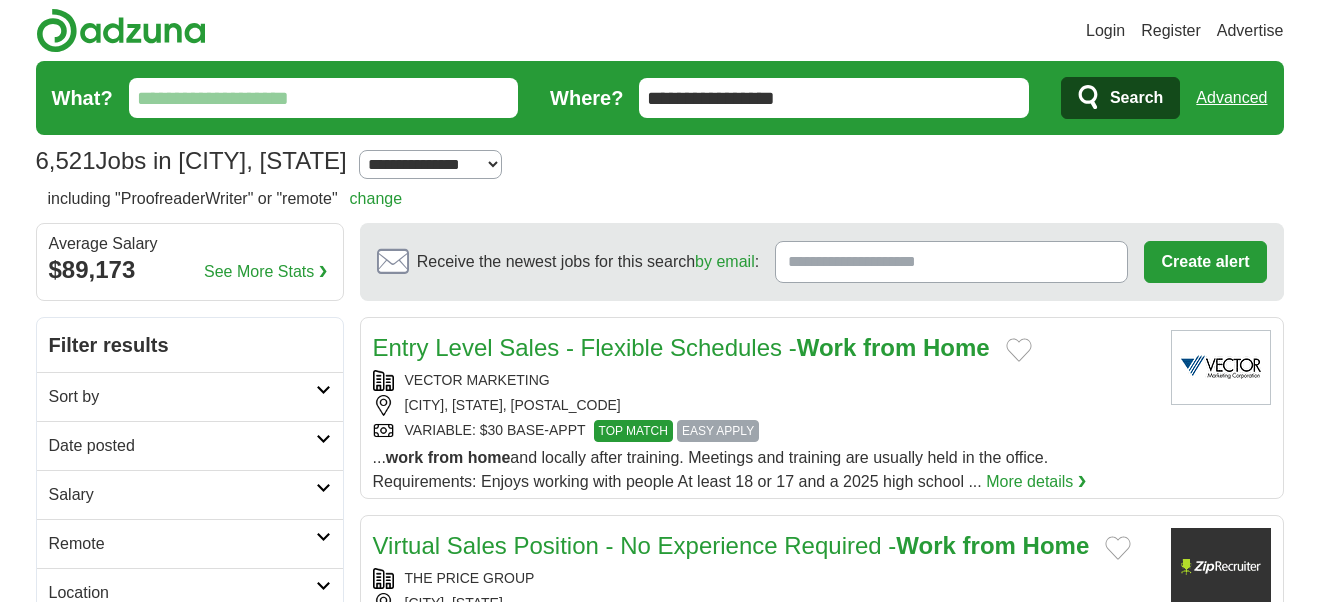 scroll, scrollTop: 0, scrollLeft: 0, axis: both 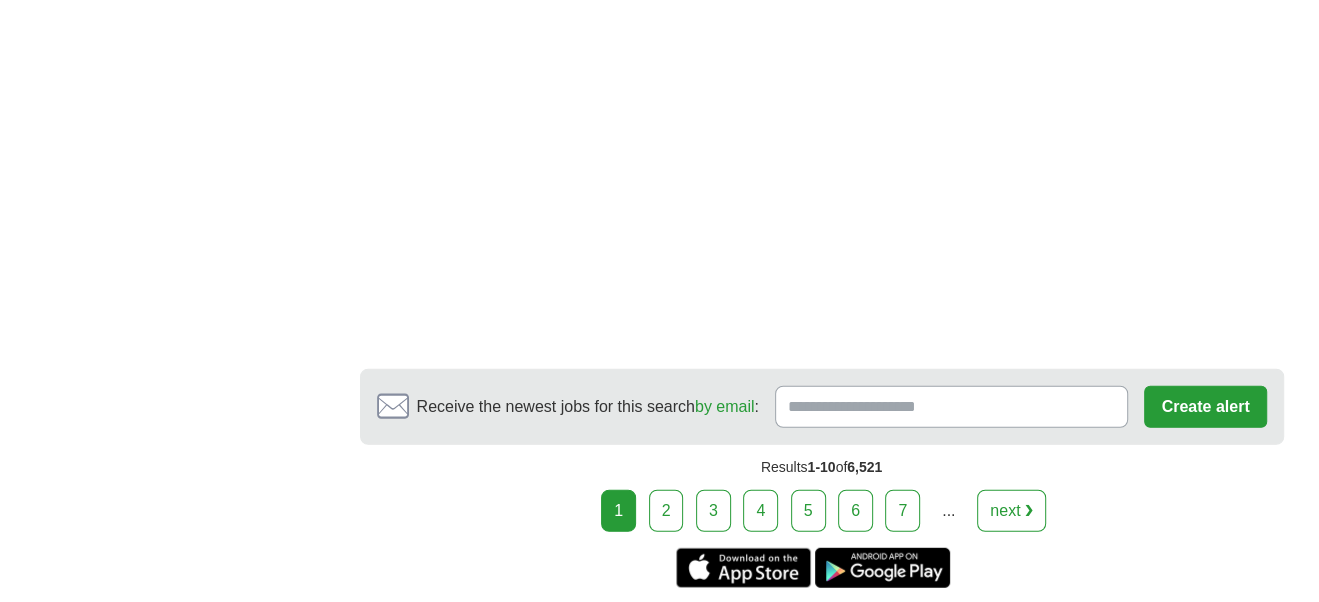 click on "2" at bounding box center [666, 511] 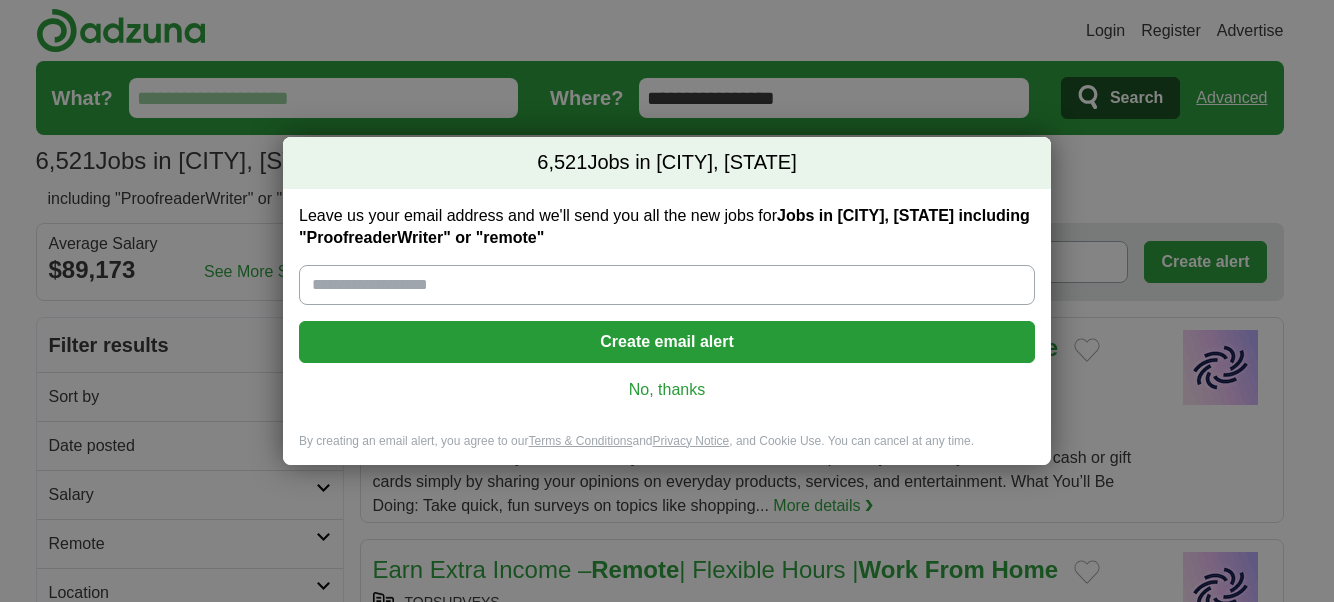 scroll, scrollTop: 0, scrollLeft: 0, axis: both 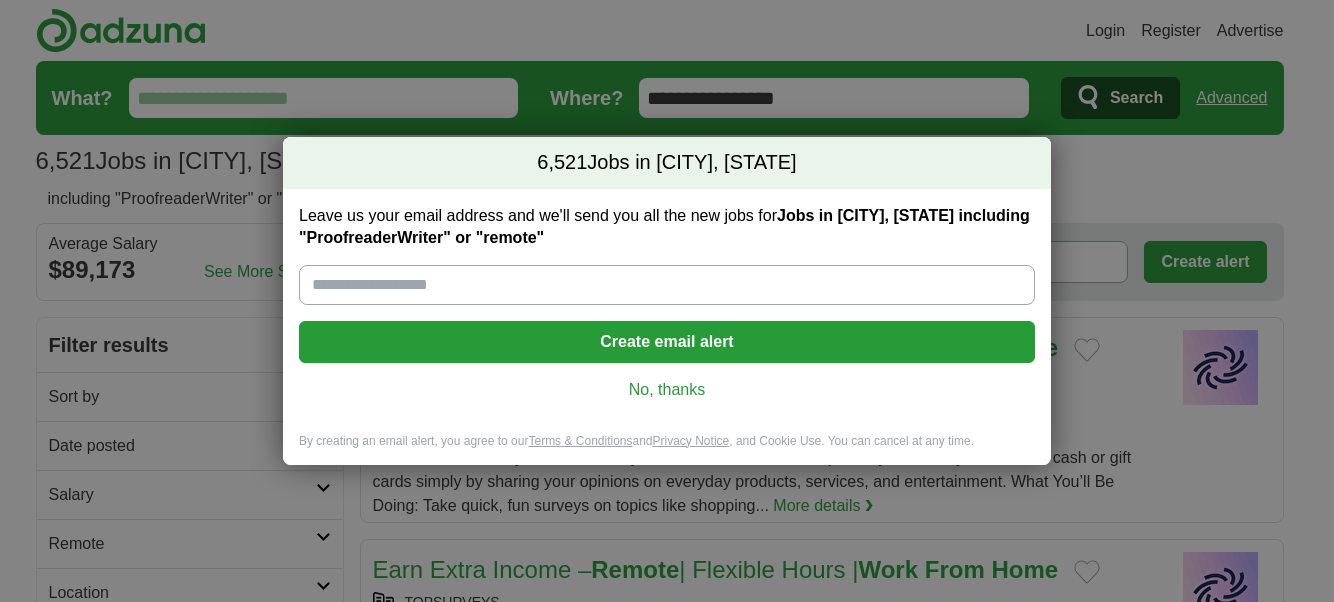 click on "No, thanks" at bounding box center (667, 390) 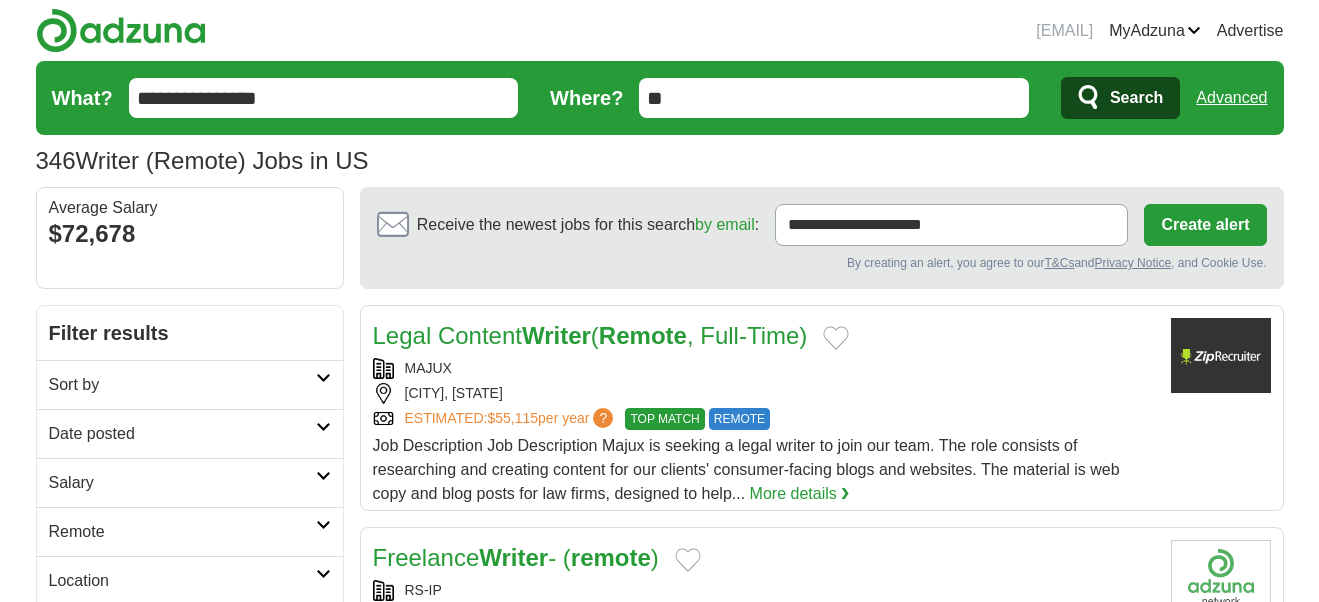 scroll, scrollTop: 0, scrollLeft: 0, axis: both 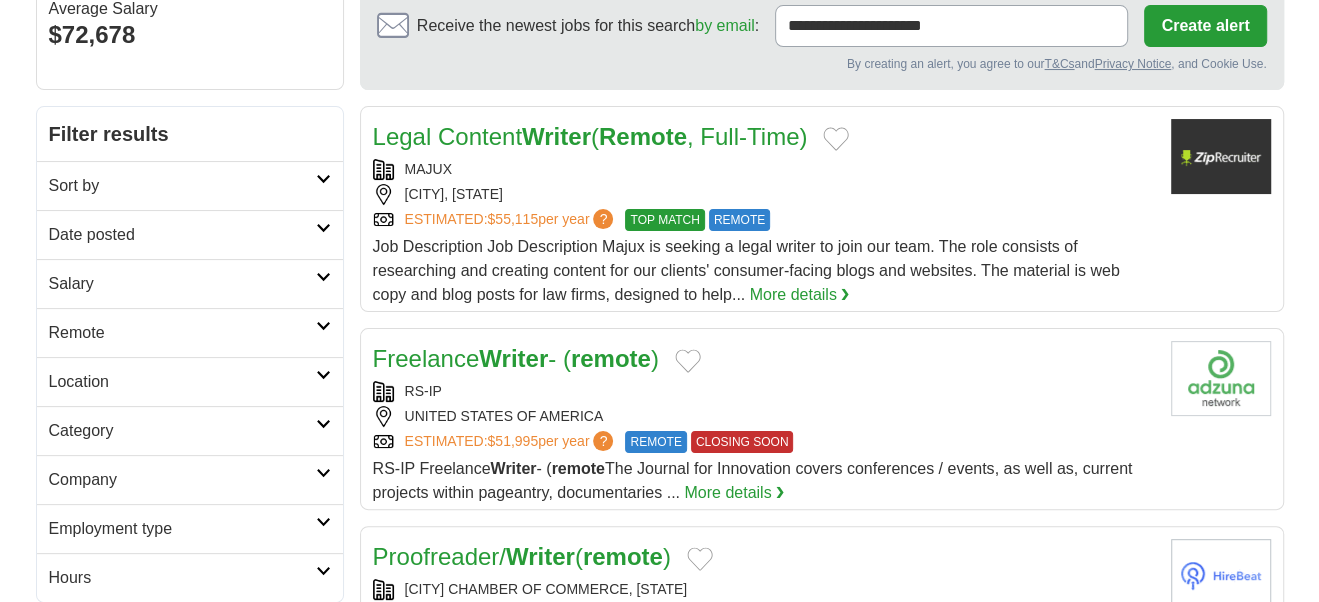 click on "Writer" at bounding box center (513, 358) 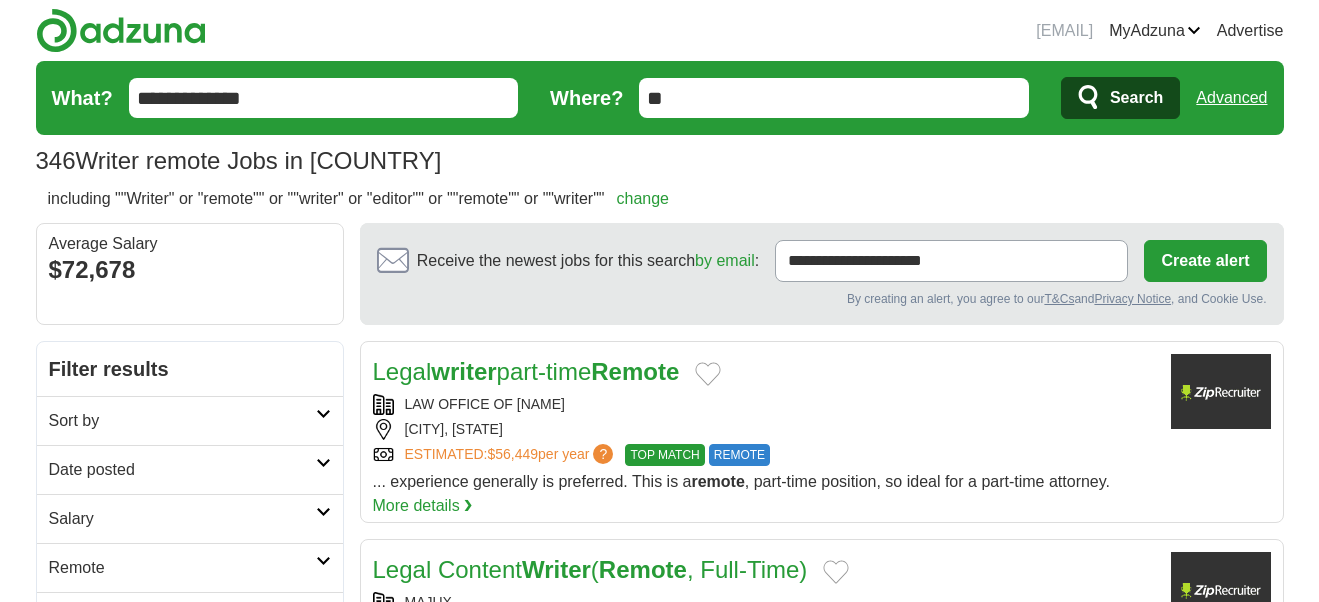 scroll, scrollTop: 0, scrollLeft: 0, axis: both 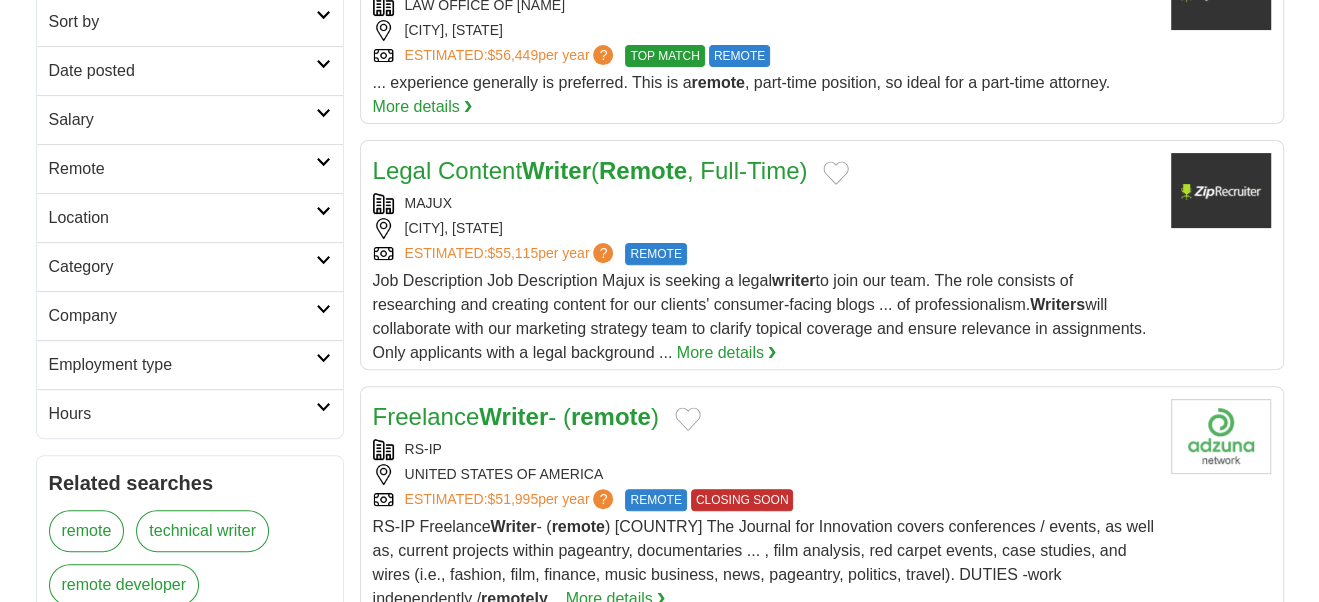 click on "Writer" at bounding box center (513, 416) 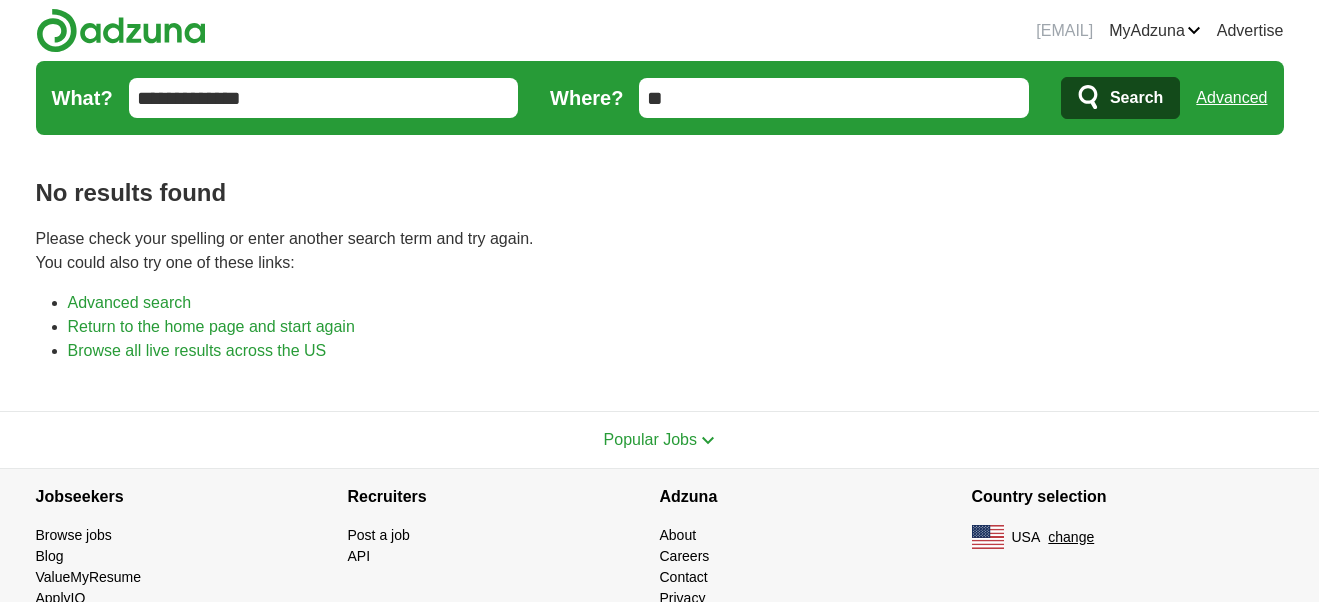 scroll, scrollTop: 0, scrollLeft: 0, axis: both 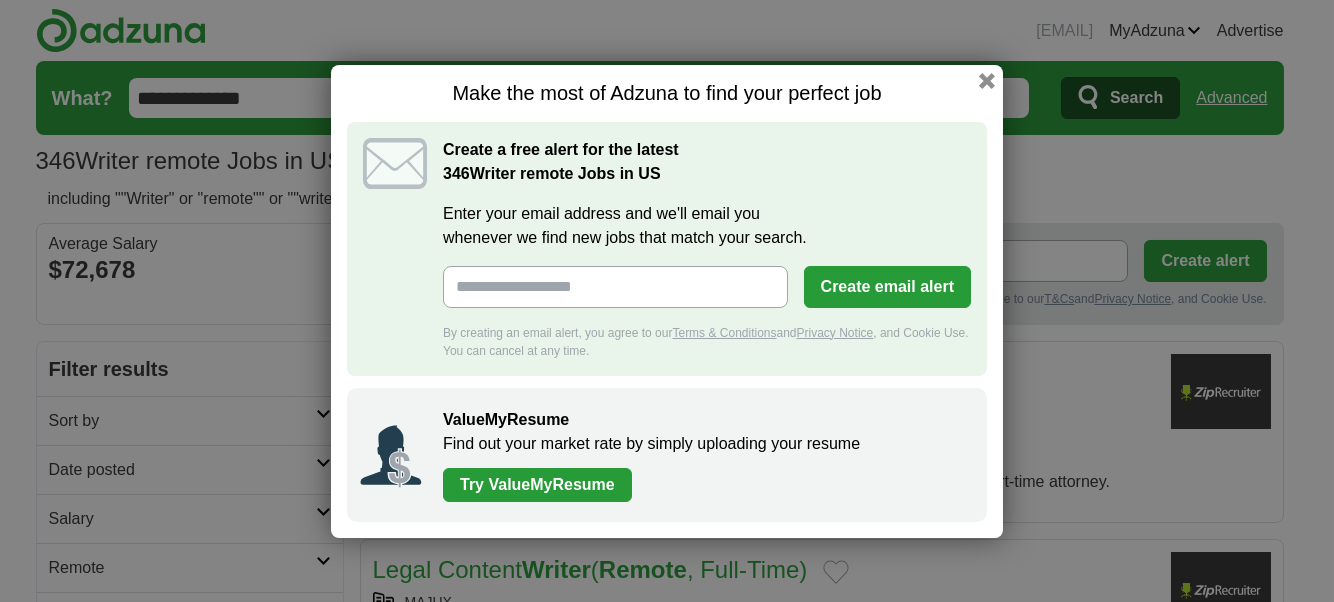 click on "Enter your email address and we'll email you whenever we find new jobs that match your search." at bounding box center (615, 287) 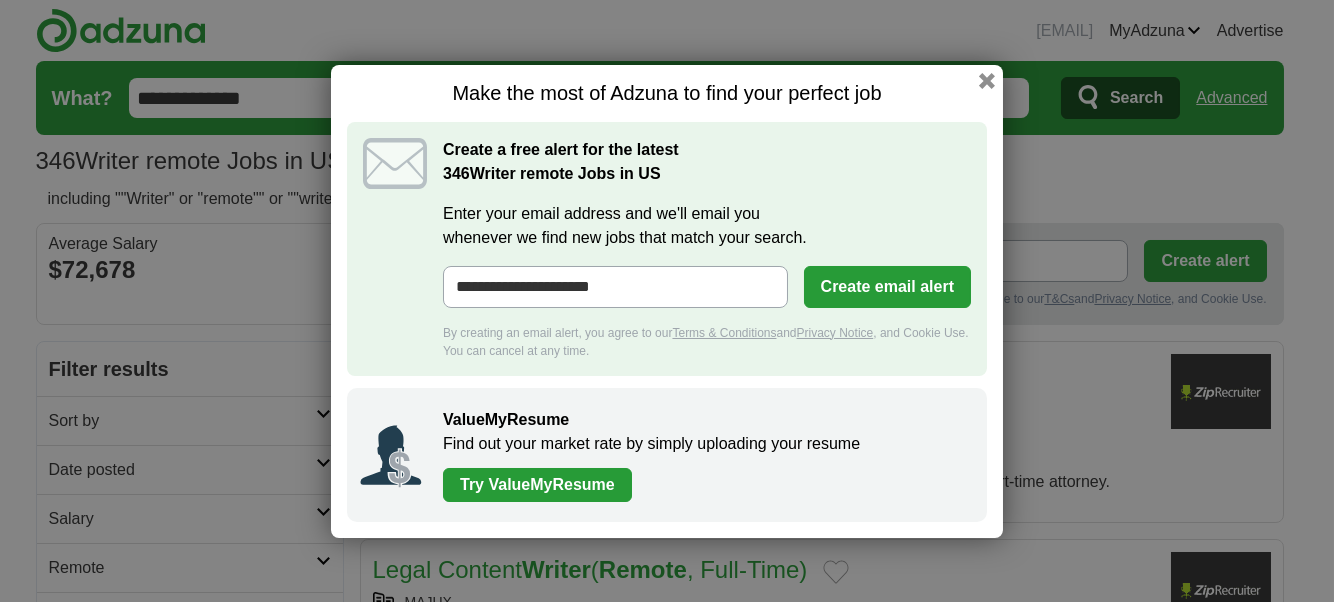 click on "Create email alert" at bounding box center [887, 287] 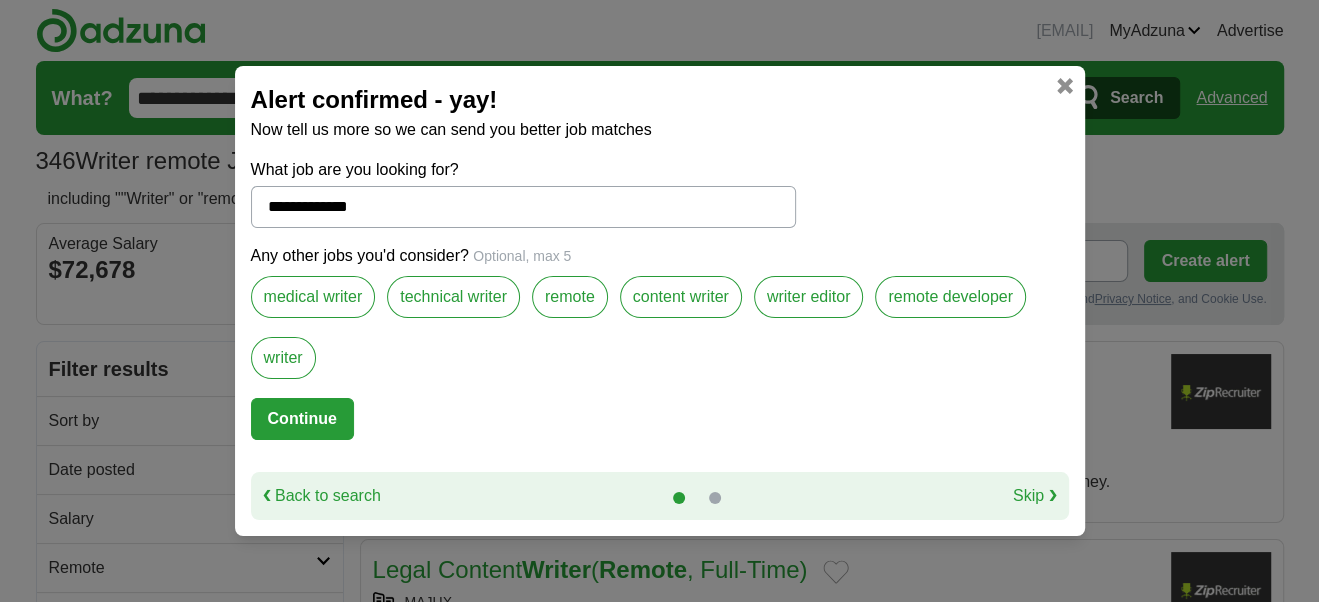 click on "writer" at bounding box center [283, 358] 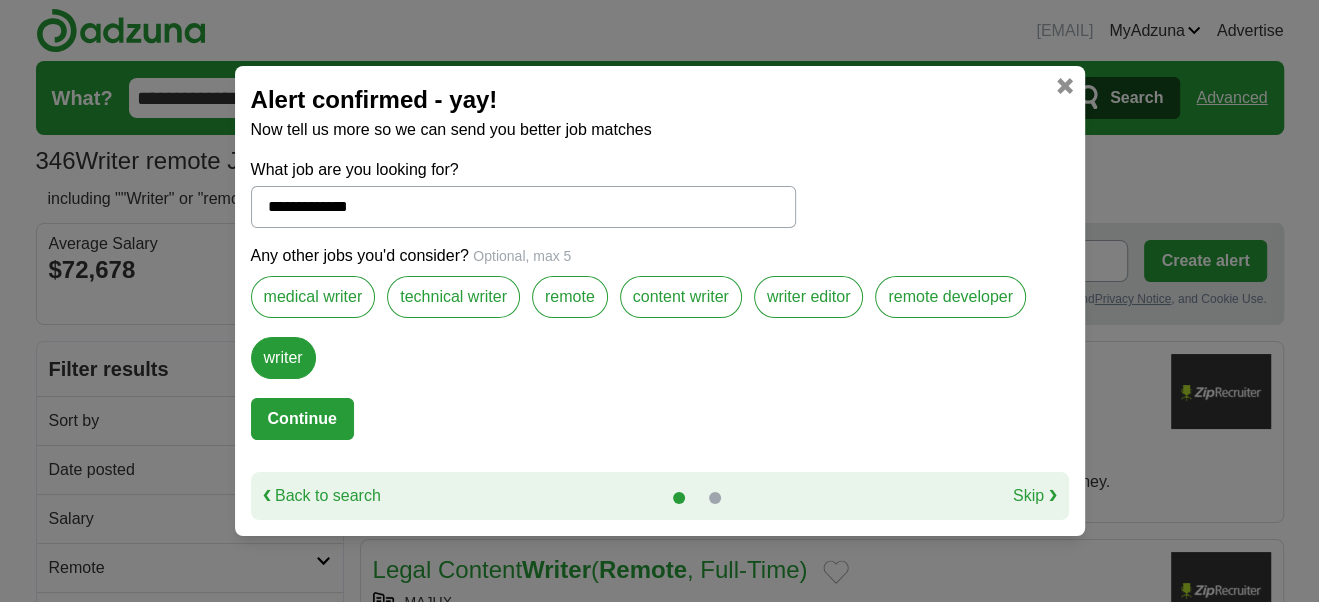 click on "writer editor" at bounding box center [809, 297] 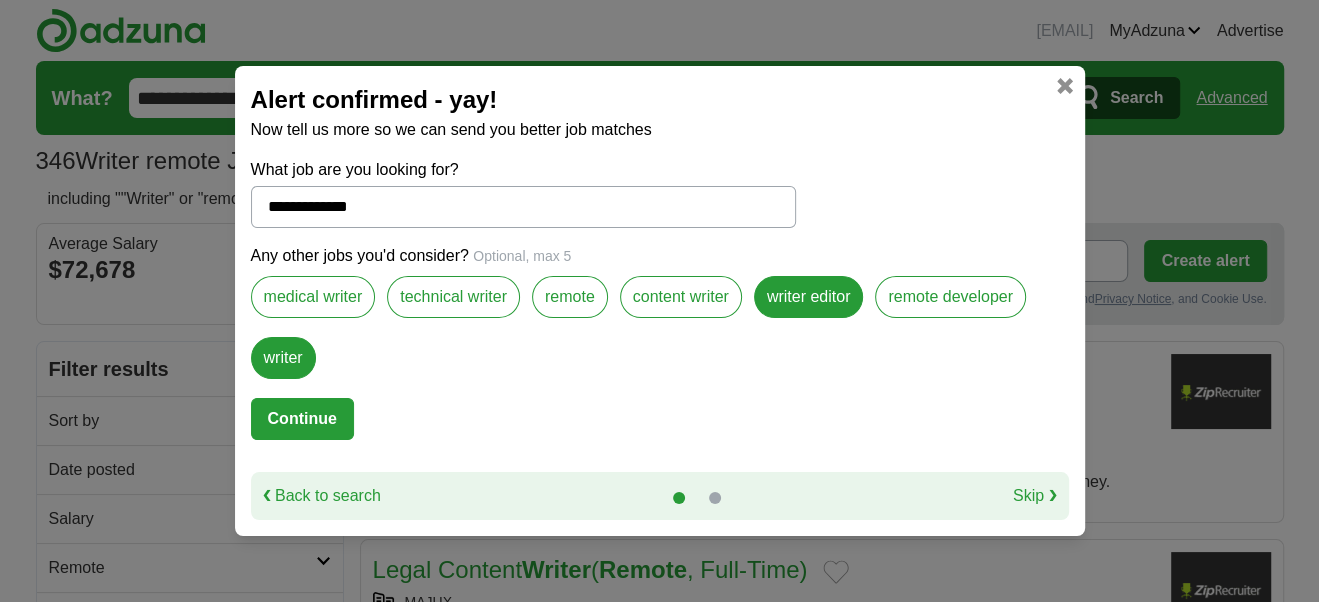 click on "Continue" at bounding box center [302, 419] 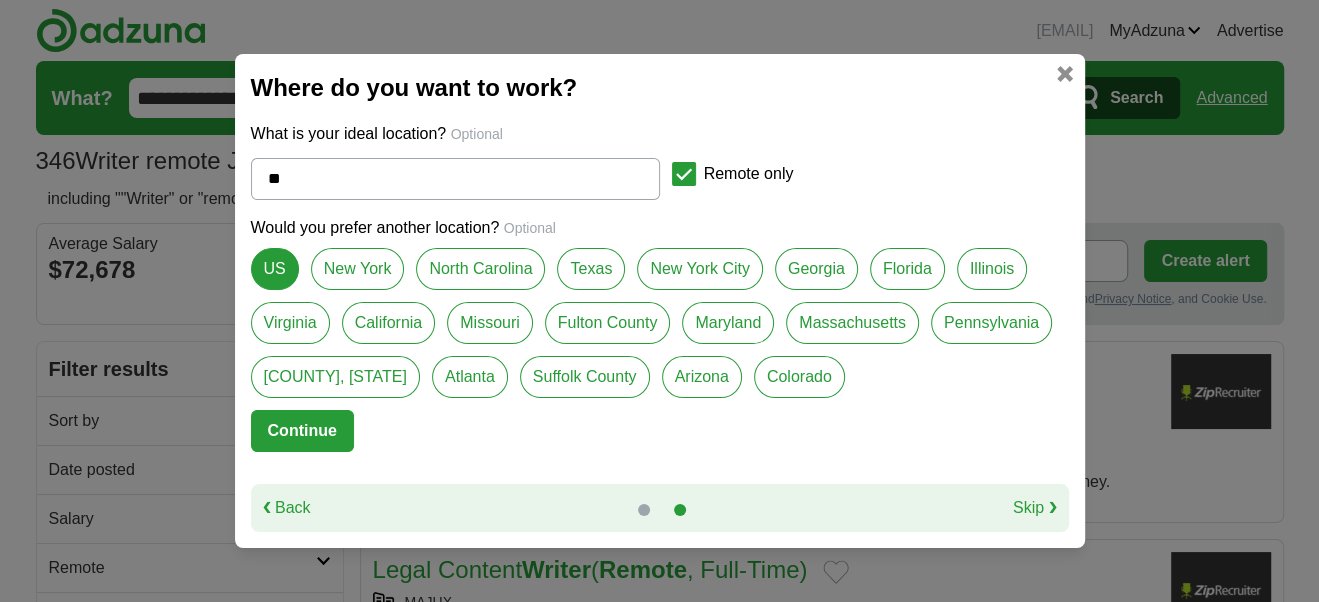 click on "Continue" at bounding box center (302, 431) 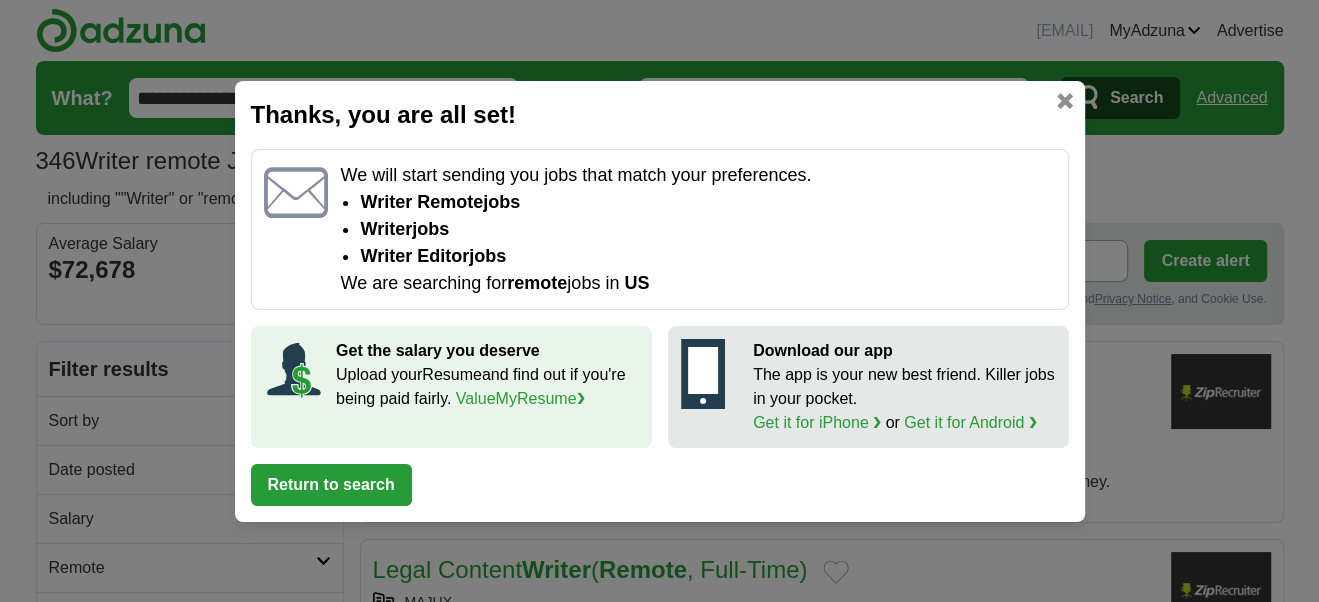 click at bounding box center [1065, 101] 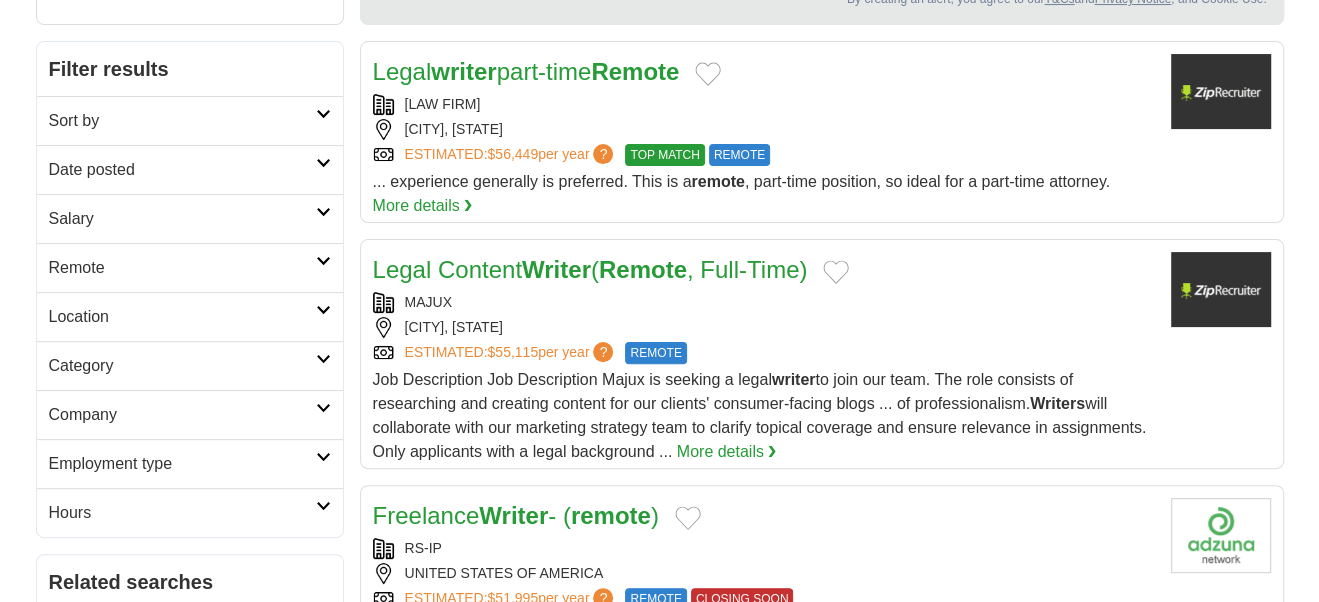 scroll, scrollTop: 399, scrollLeft: 0, axis: vertical 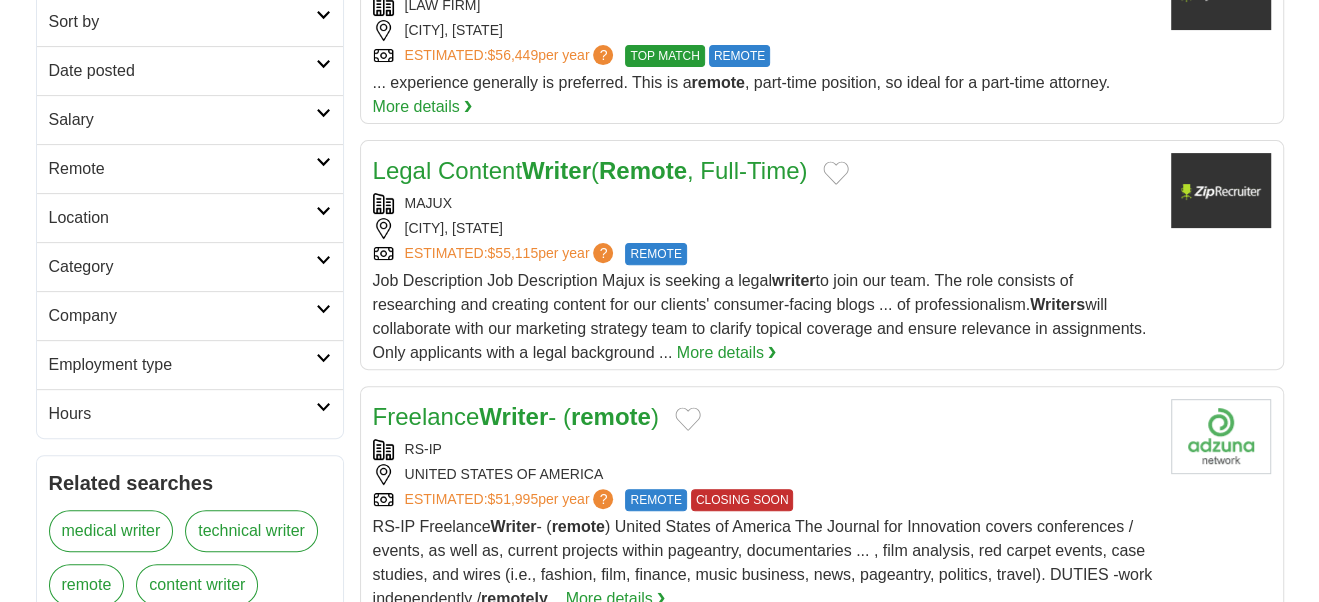 click on "Writer" at bounding box center (513, 416) 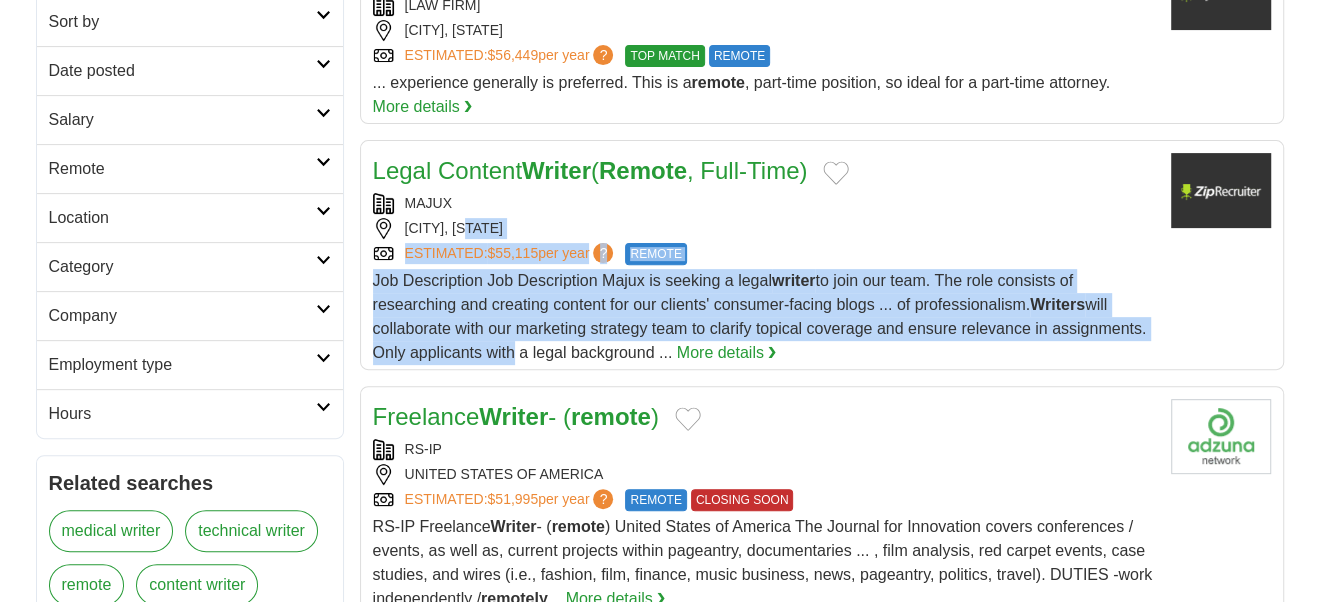 drag, startPoint x: 506, startPoint y: 277, endPoint x: 502, endPoint y: 344, distance: 67.11929 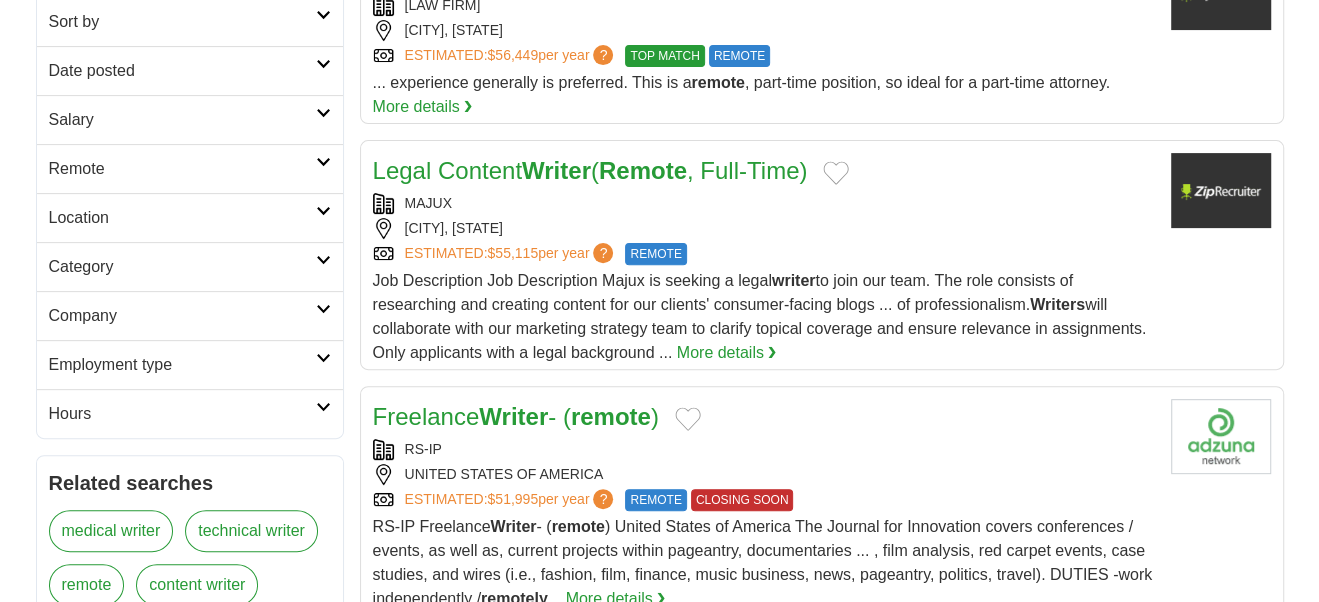 click on "MAJUX" at bounding box center (764, 203) 